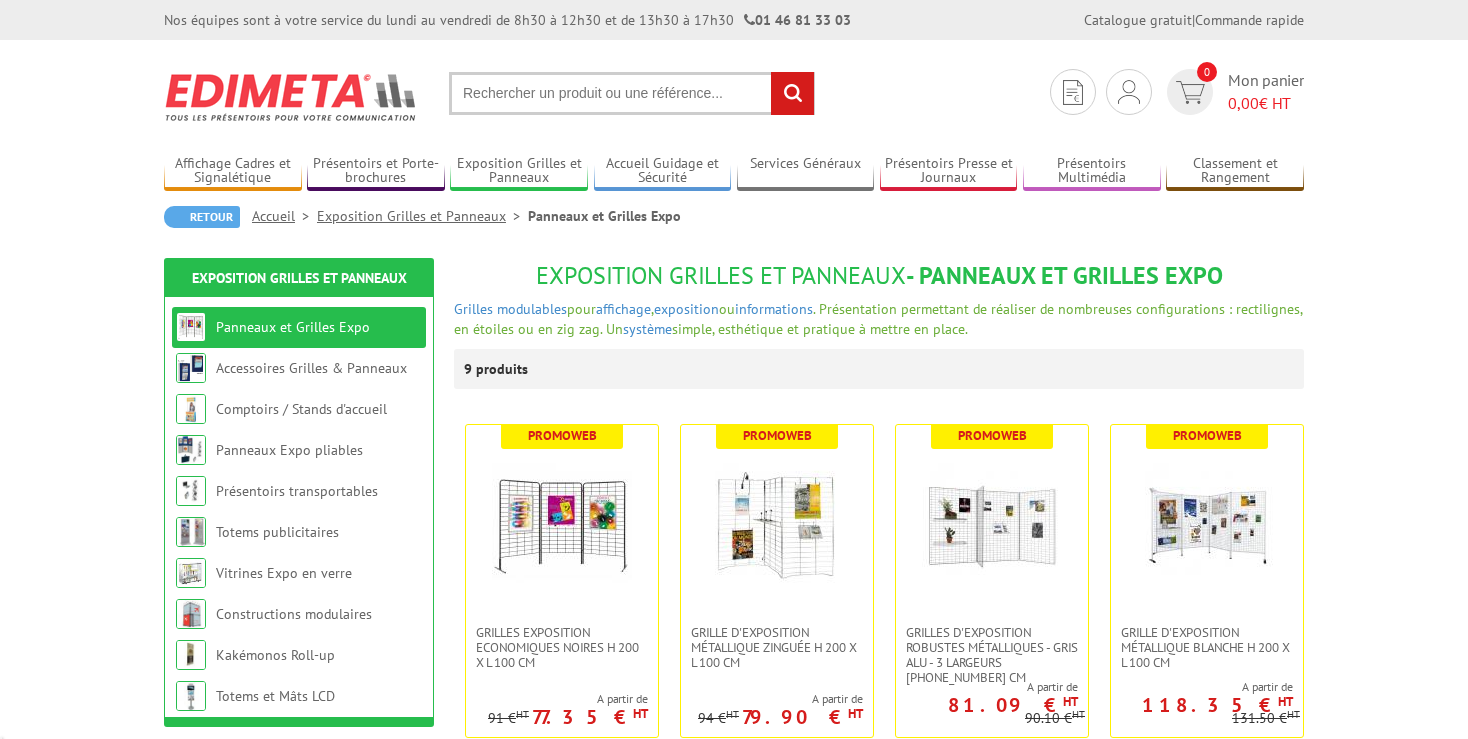 scroll, scrollTop: 0, scrollLeft: 0, axis: both 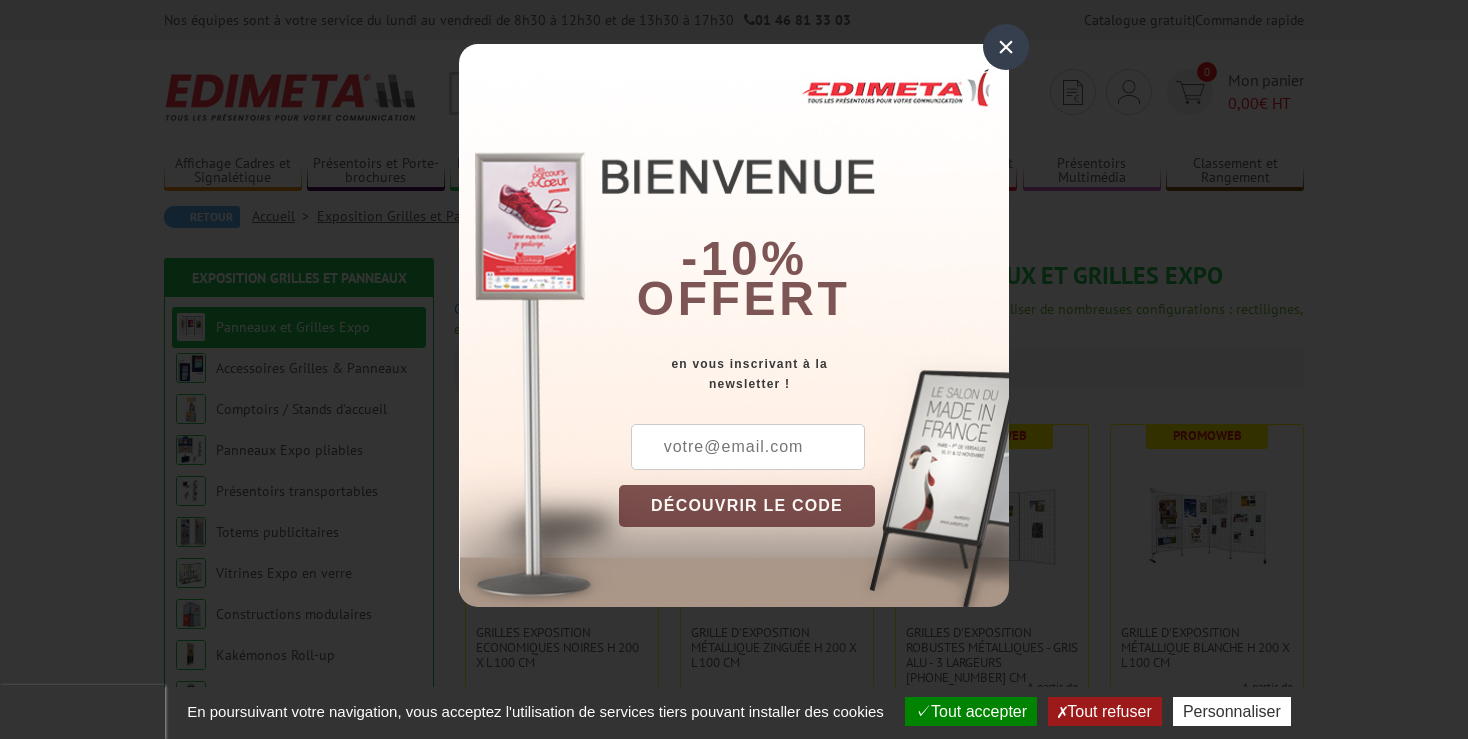 click on "×" at bounding box center (1006, 47) 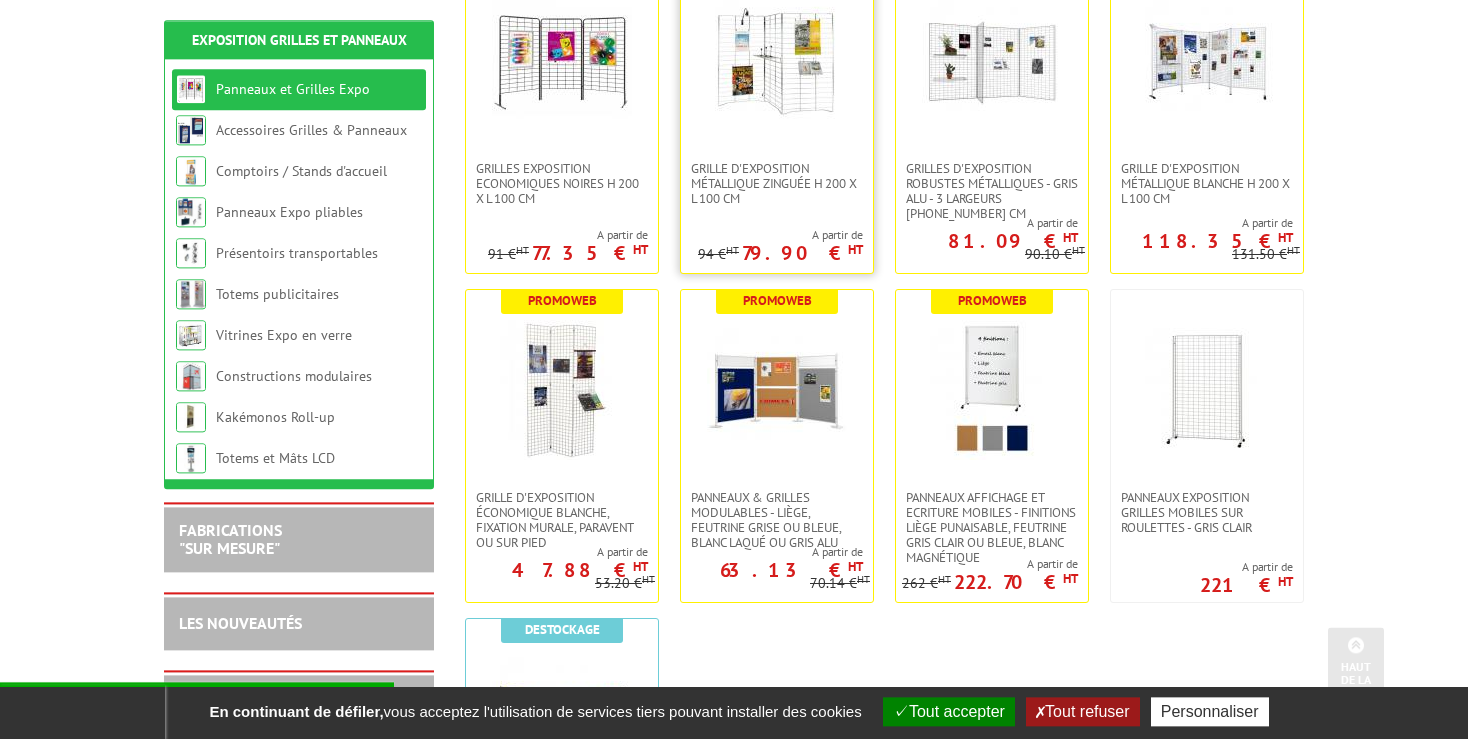 scroll, scrollTop: 468, scrollLeft: 0, axis: vertical 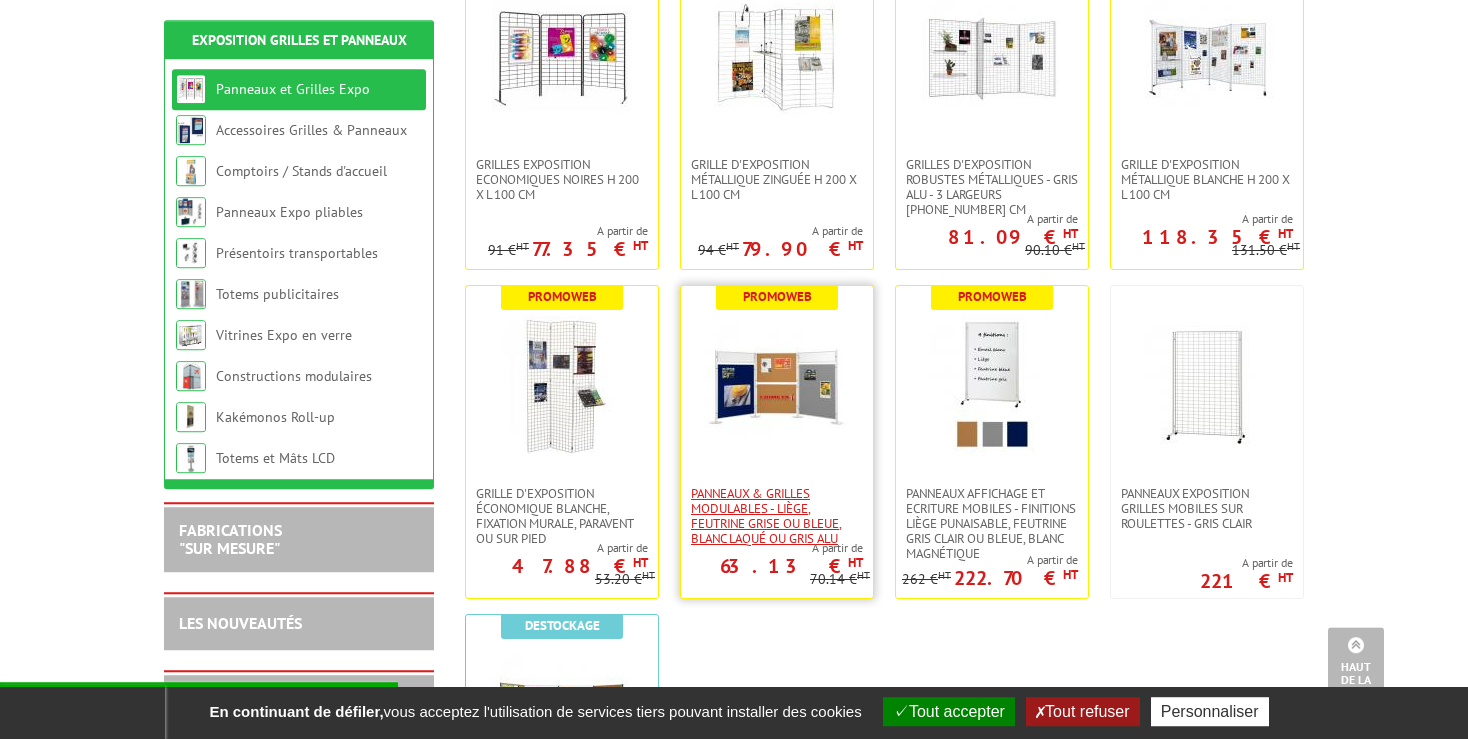 click on "Panneaux & Grilles modulables - liège, feutrine grise ou bleue, blanc laqué ou gris alu" at bounding box center (777, 516) 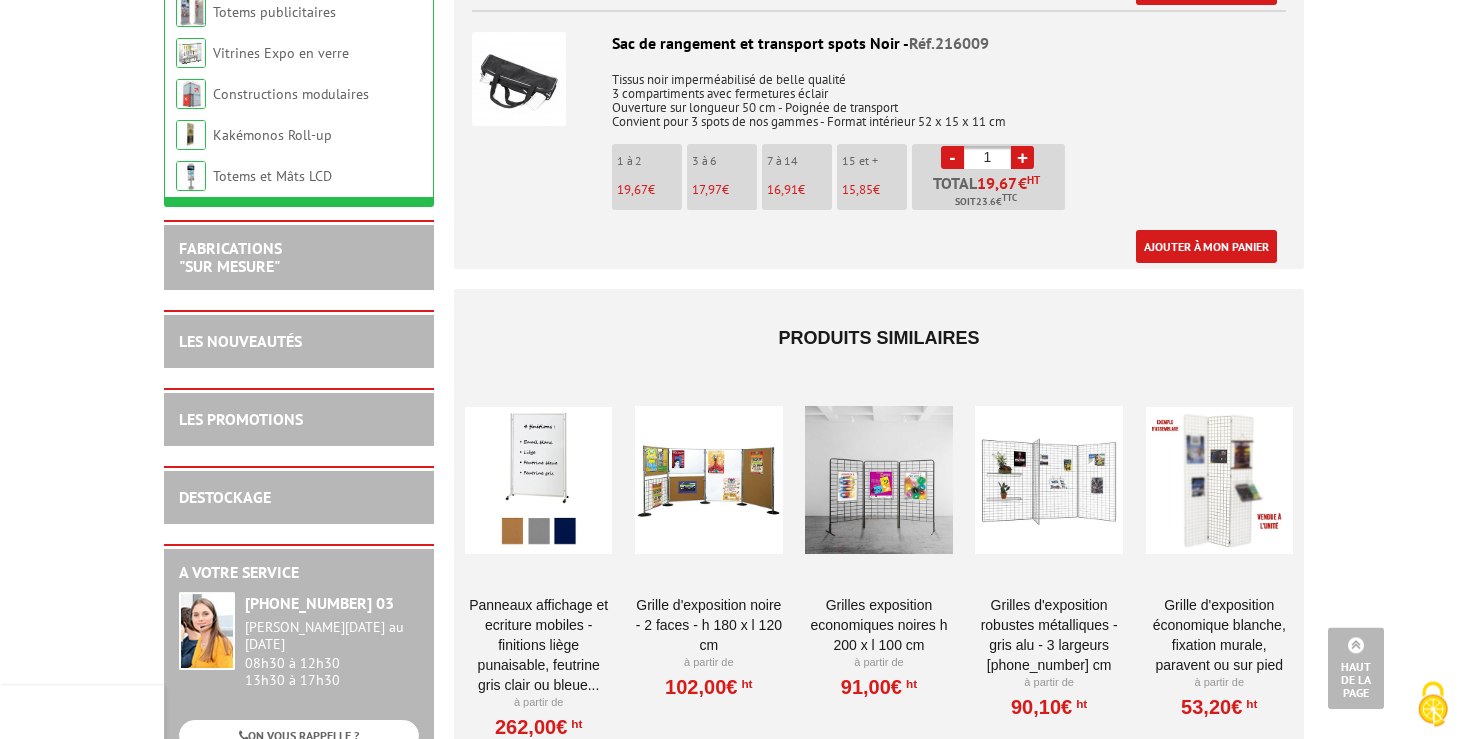scroll, scrollTop: 8353, scrollLeft: 0, axis: vertical 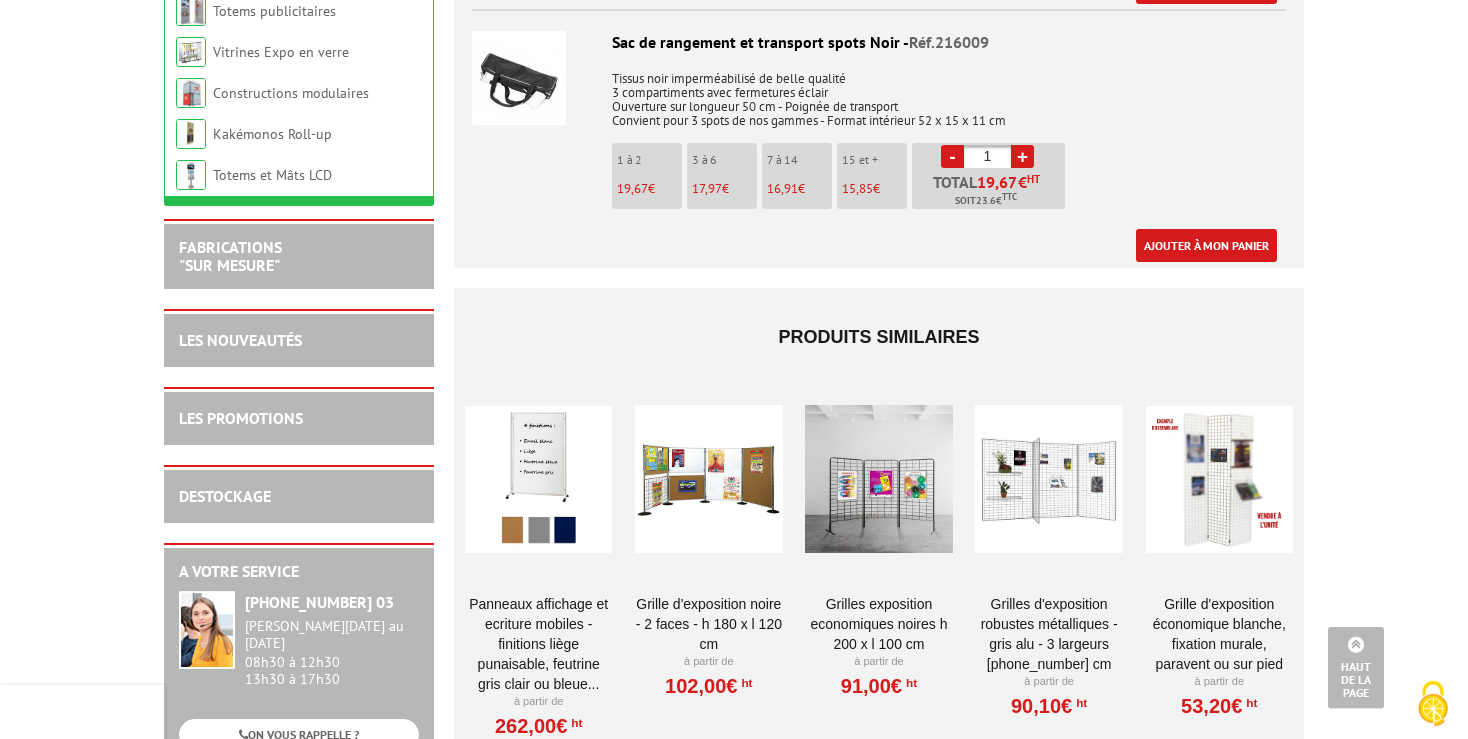 click at bounding box center (538, 479) 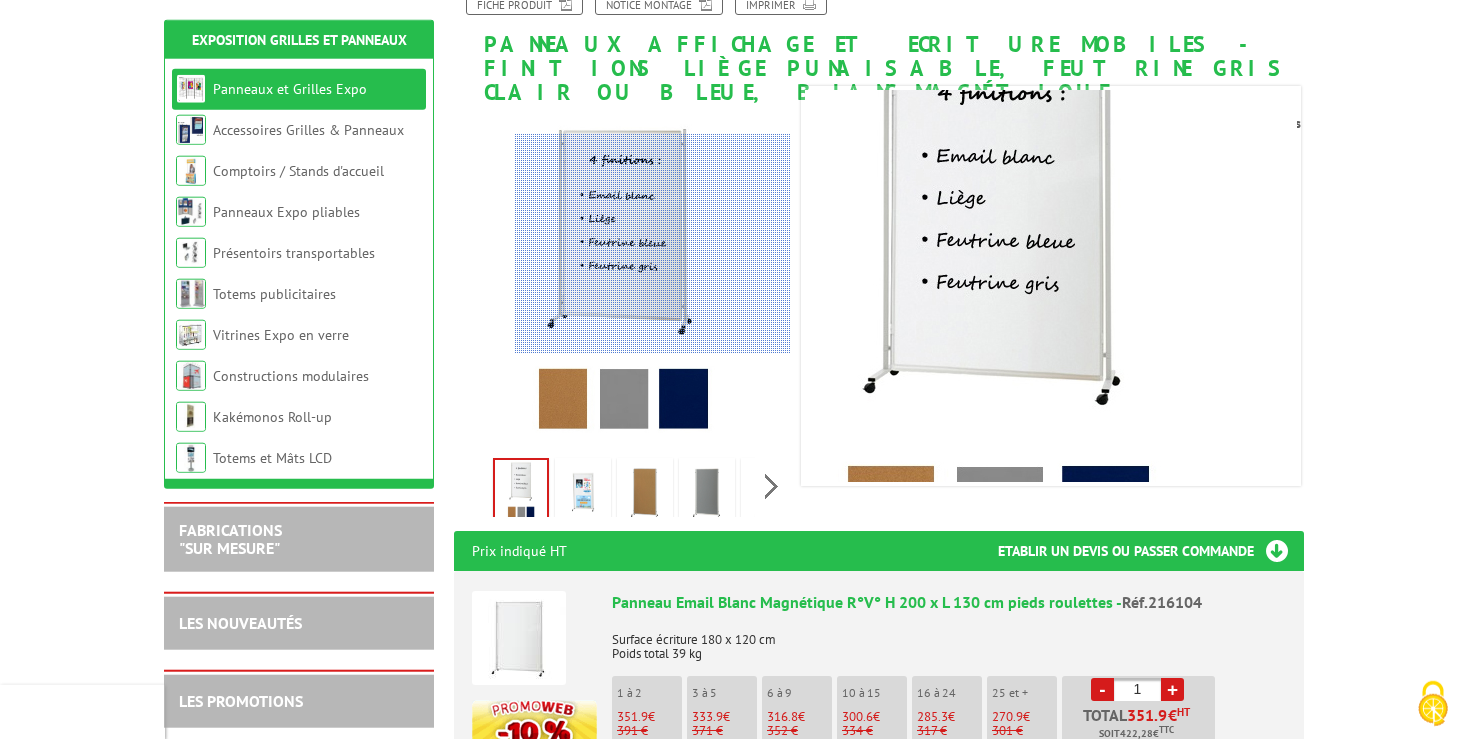 scroll, scrollTop: 320, scrollLeft: 0, axis: vertical 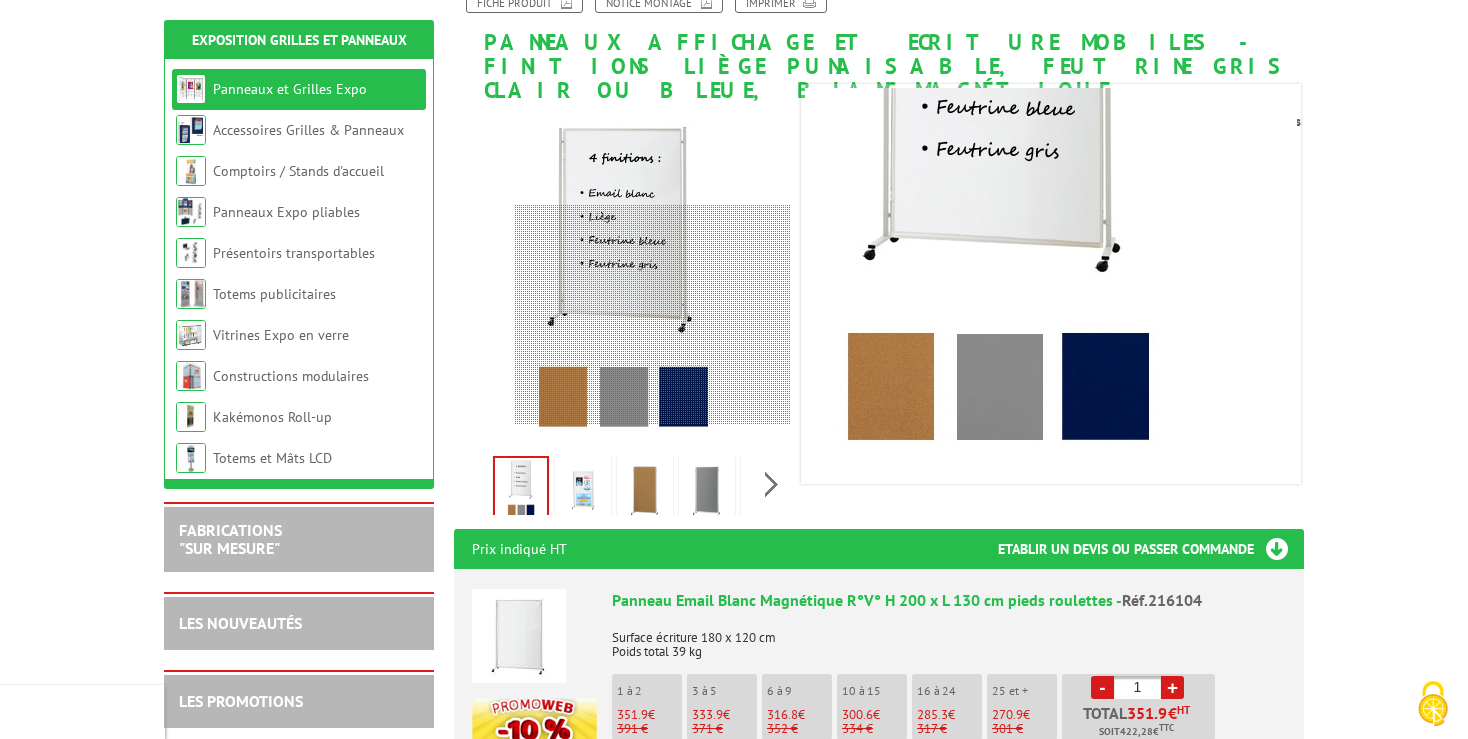click at bounding box center (653, 315) 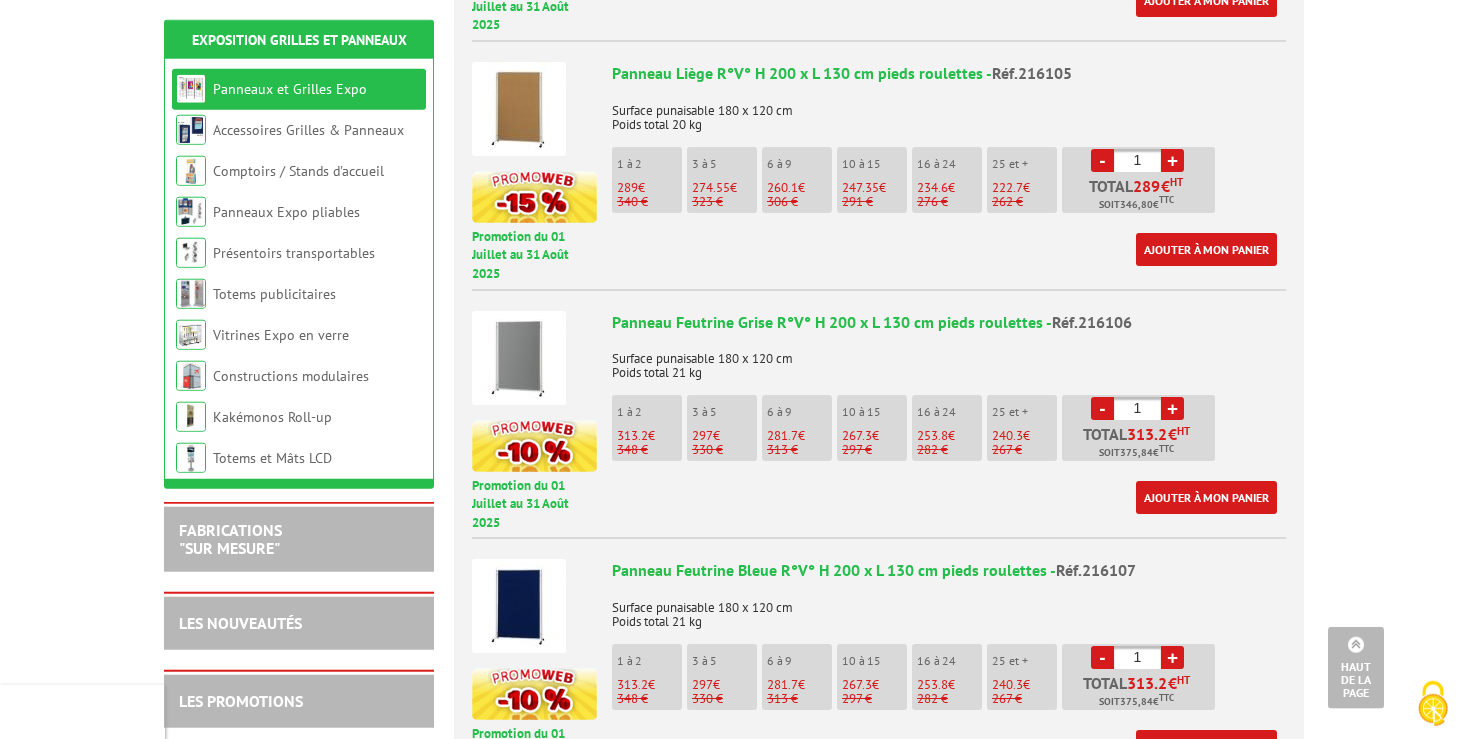 scroll, scrollTop: 1093, scrollLeft: 0, axis: vertical 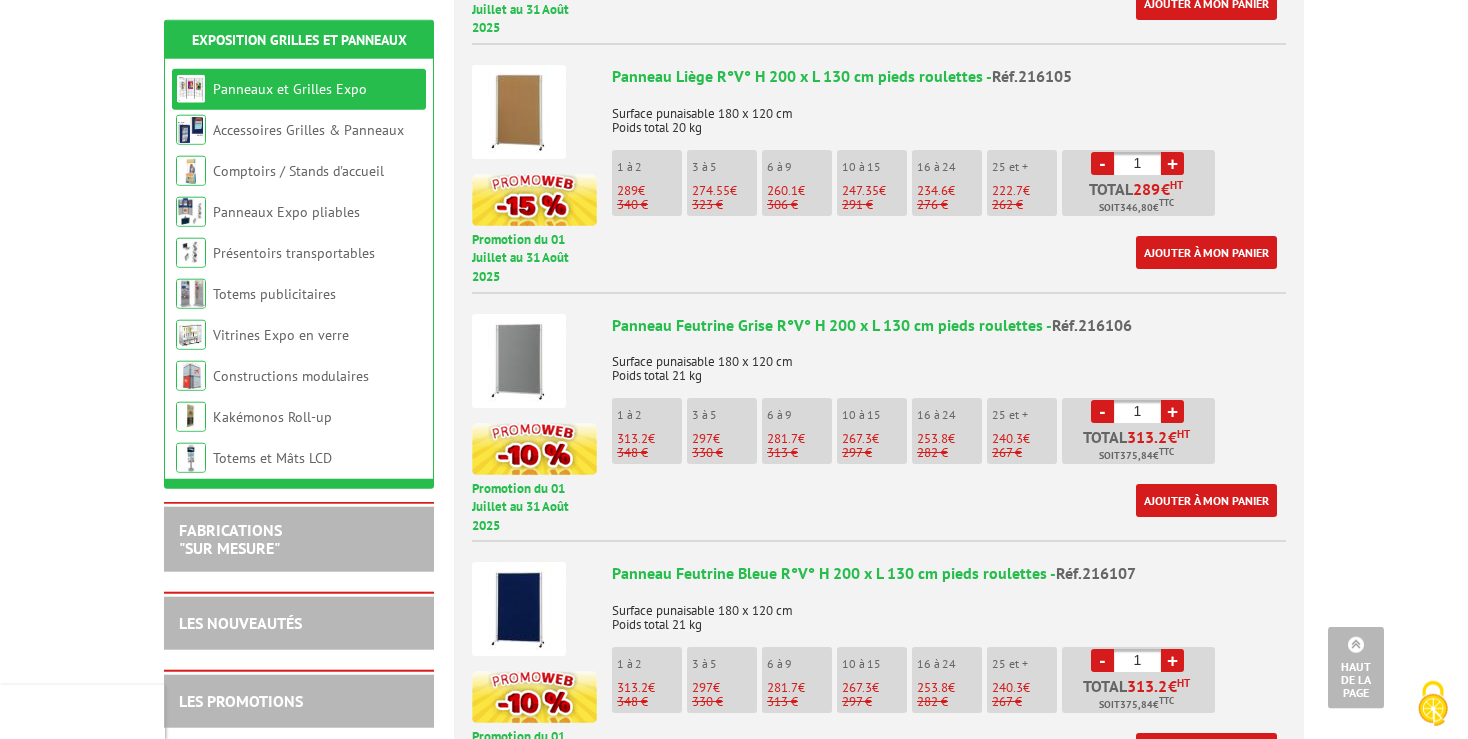 click on "1" at bounding box center (1137, 411) 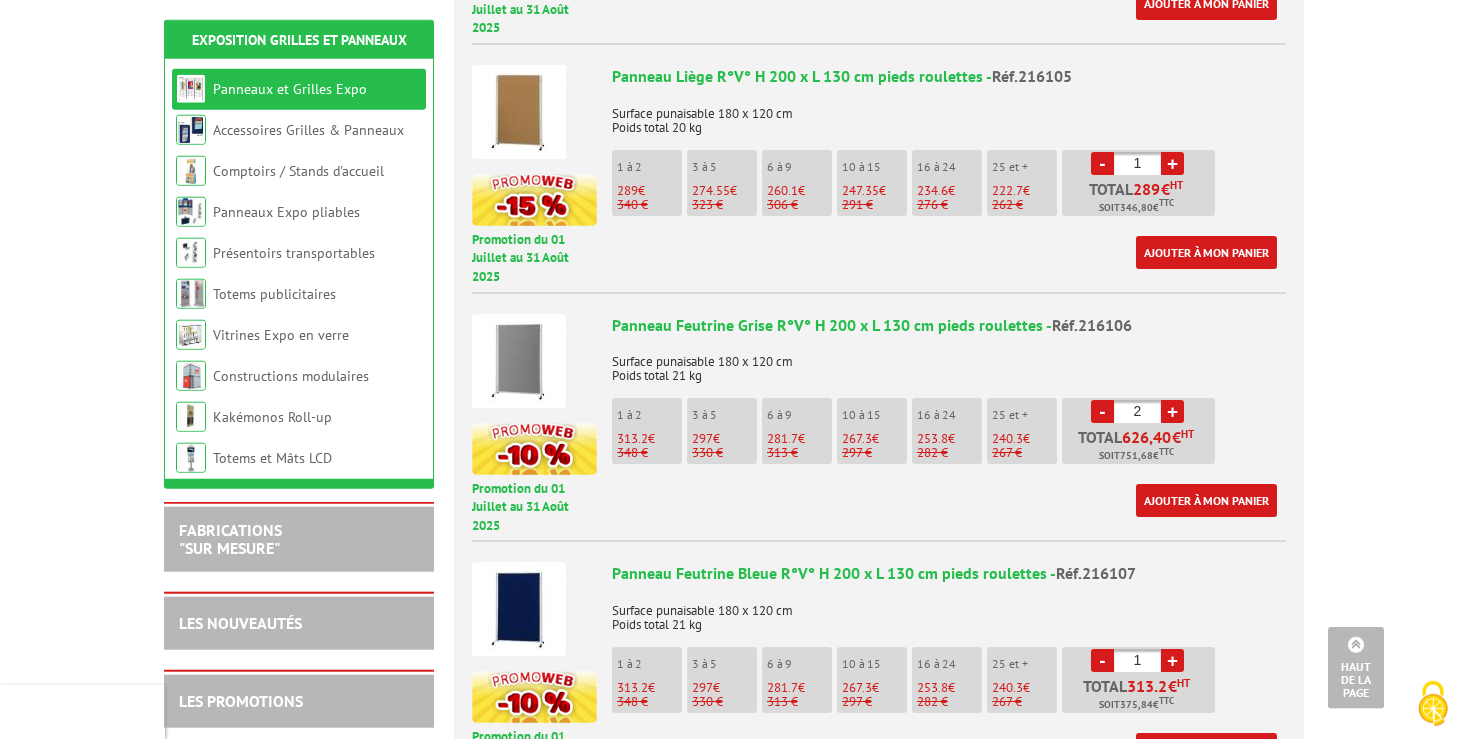 type on "20" 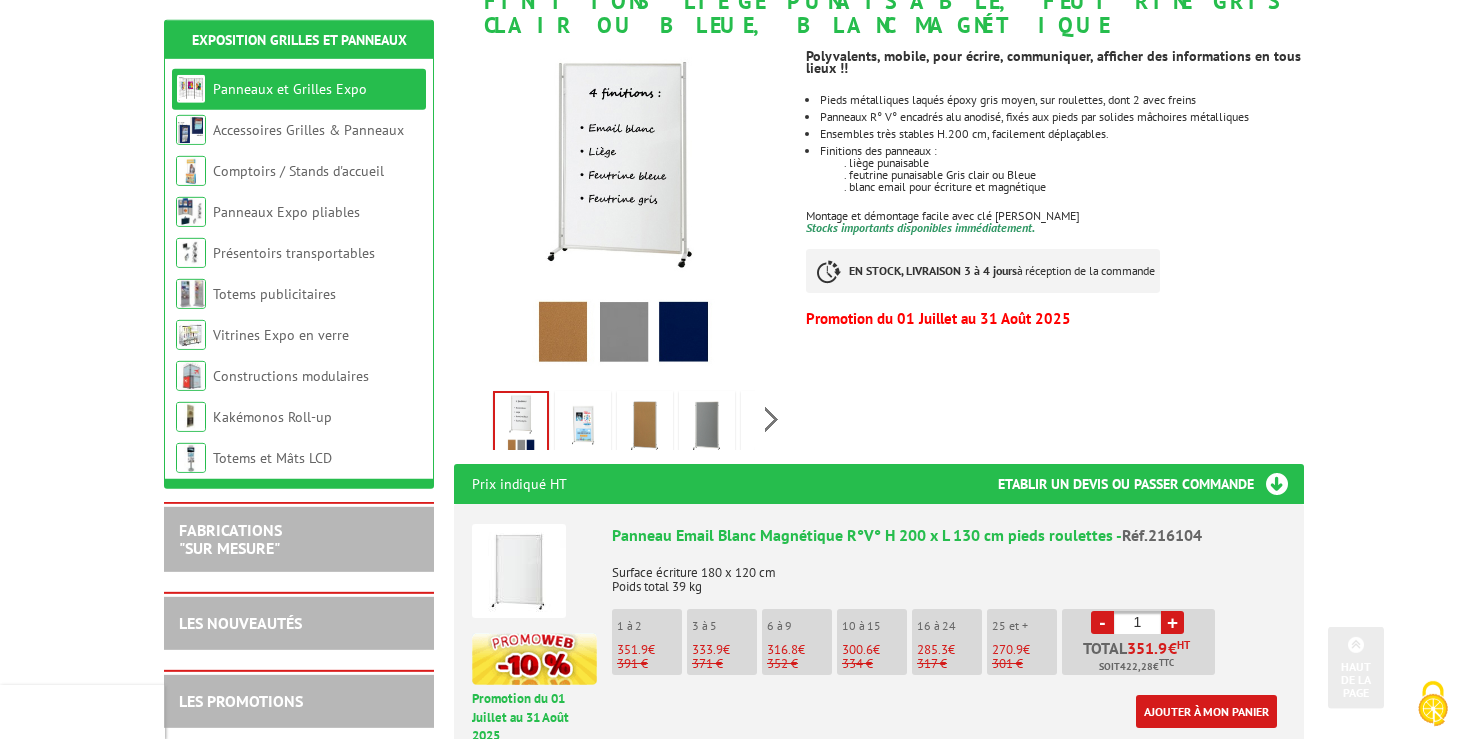 scroll, scrollTop: 0, scrollLeft: 0, axis: both 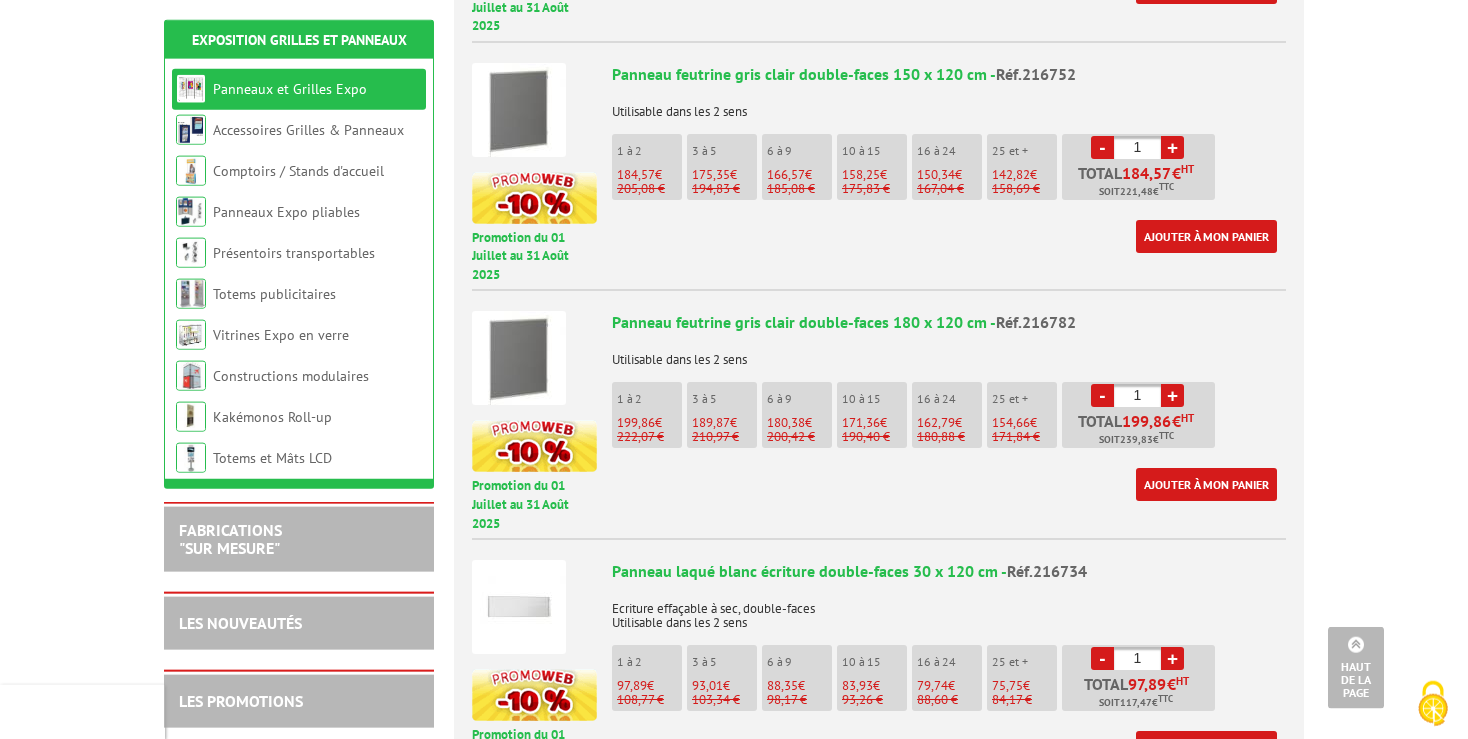 click on "1" at bounding box center (1137, 395) 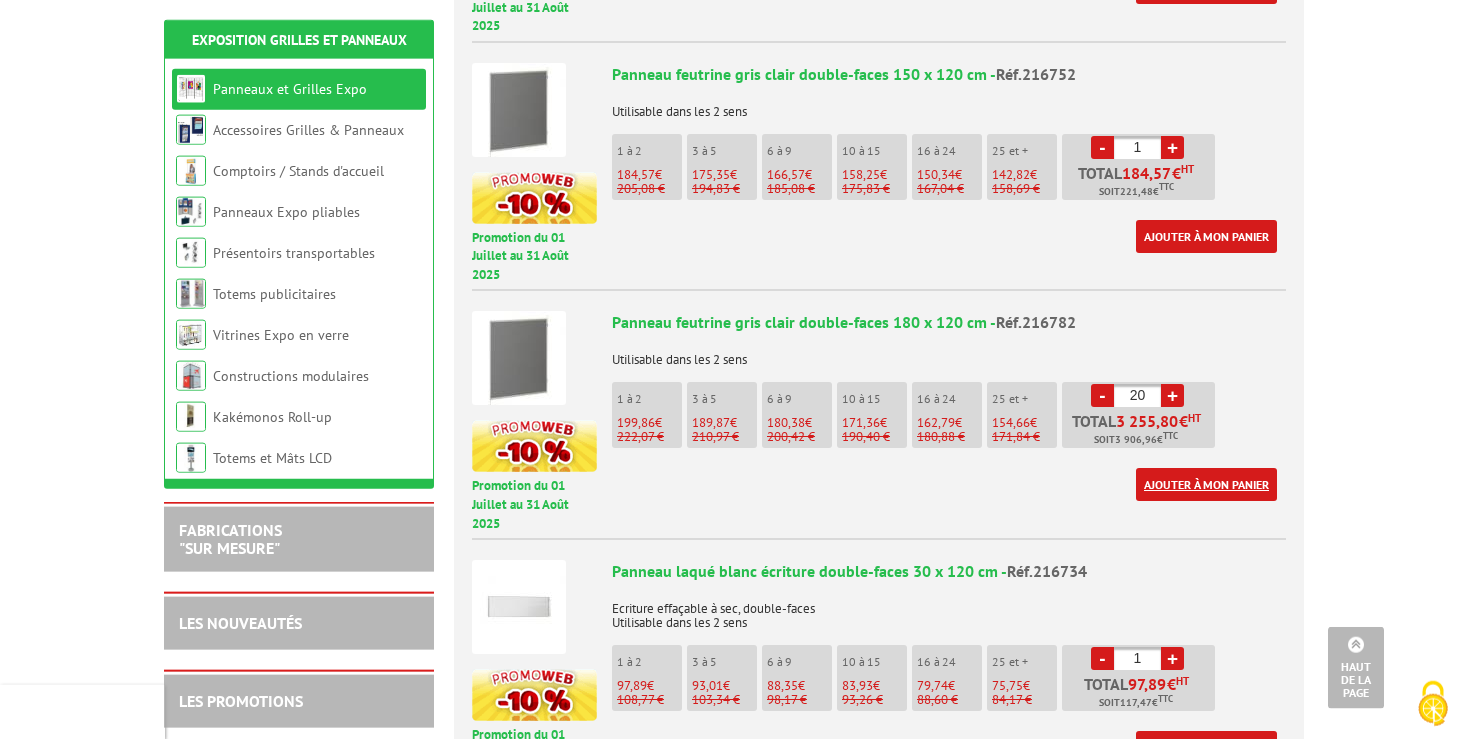 type on "20" 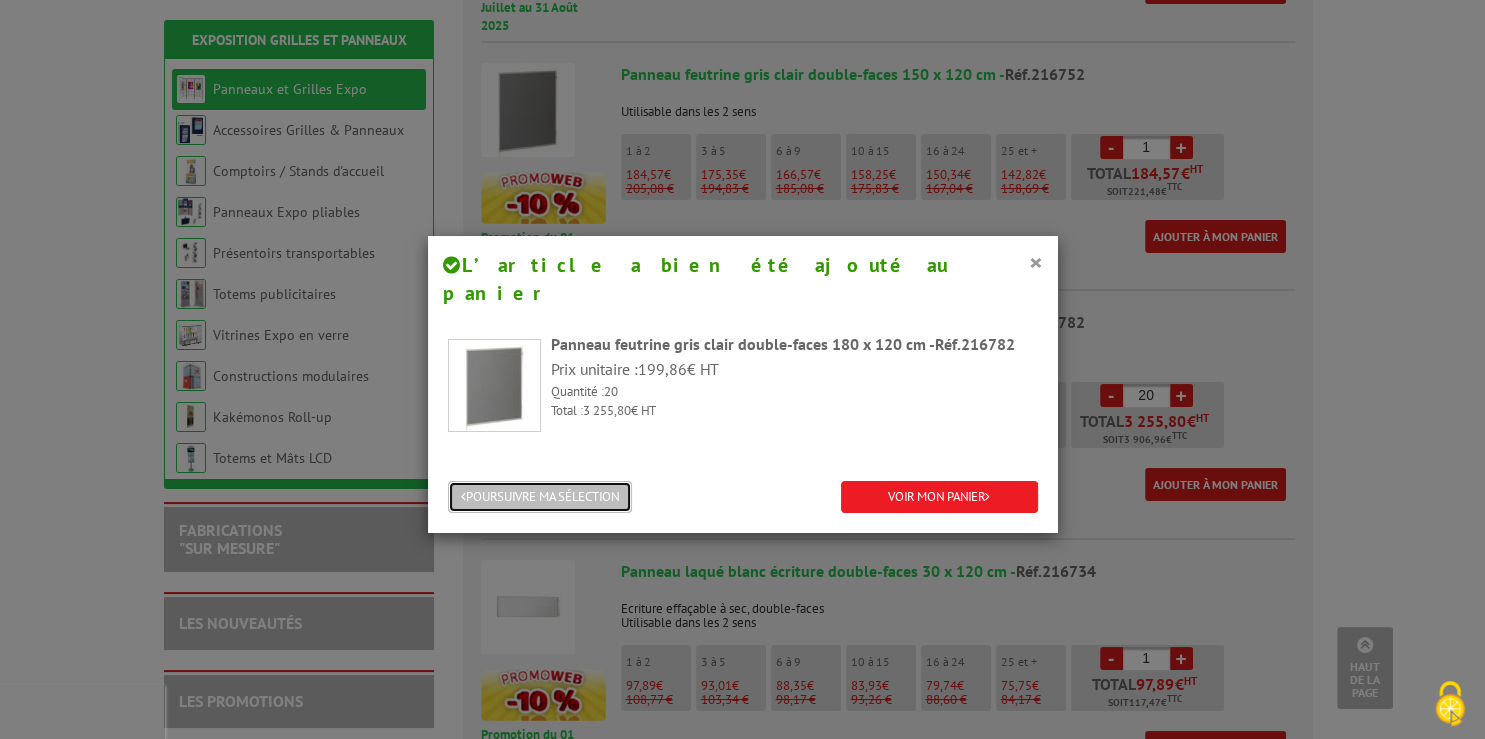 click on "POURSUIVRE MA SÉLECTION" at bounding box center [540, 497] 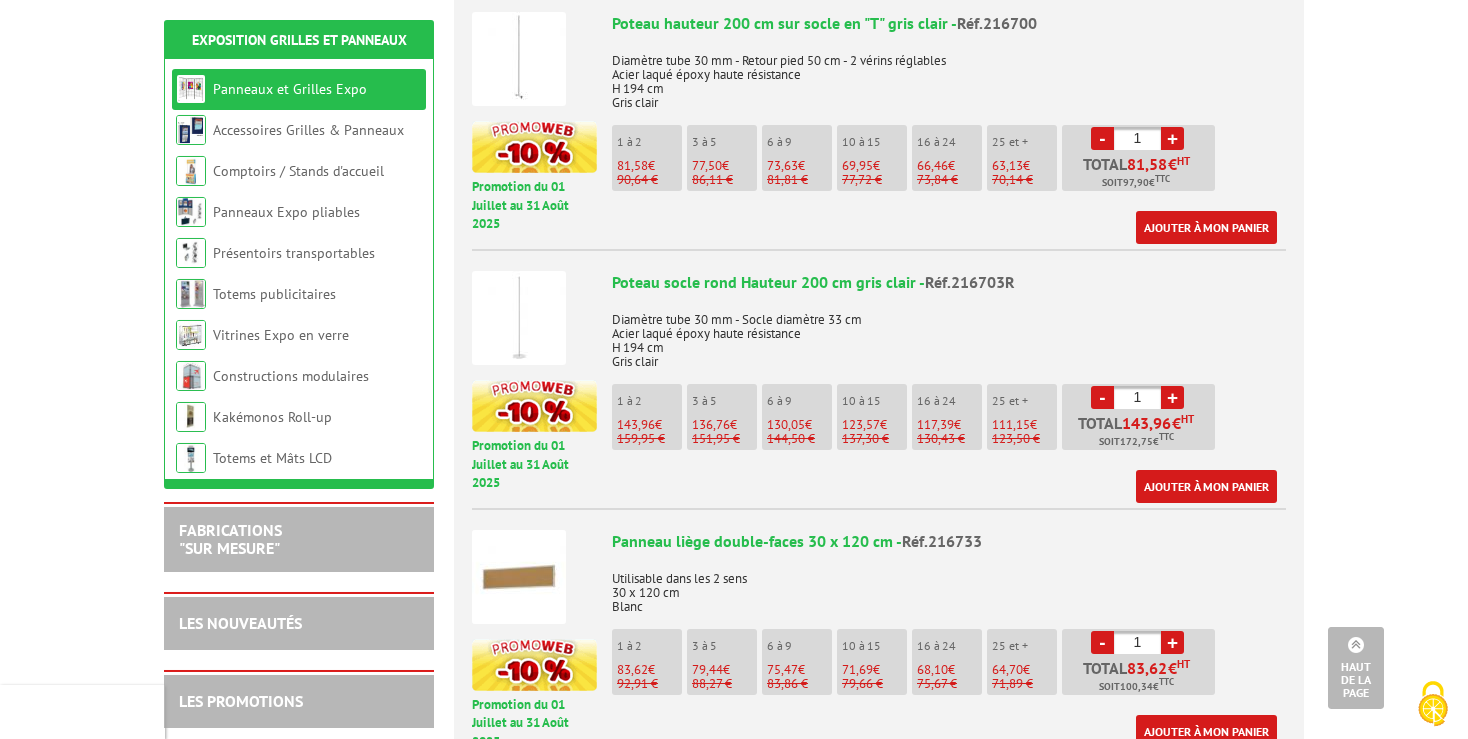 scroll, scrollTop: 874, scrollLeft: 0, axis: vertical 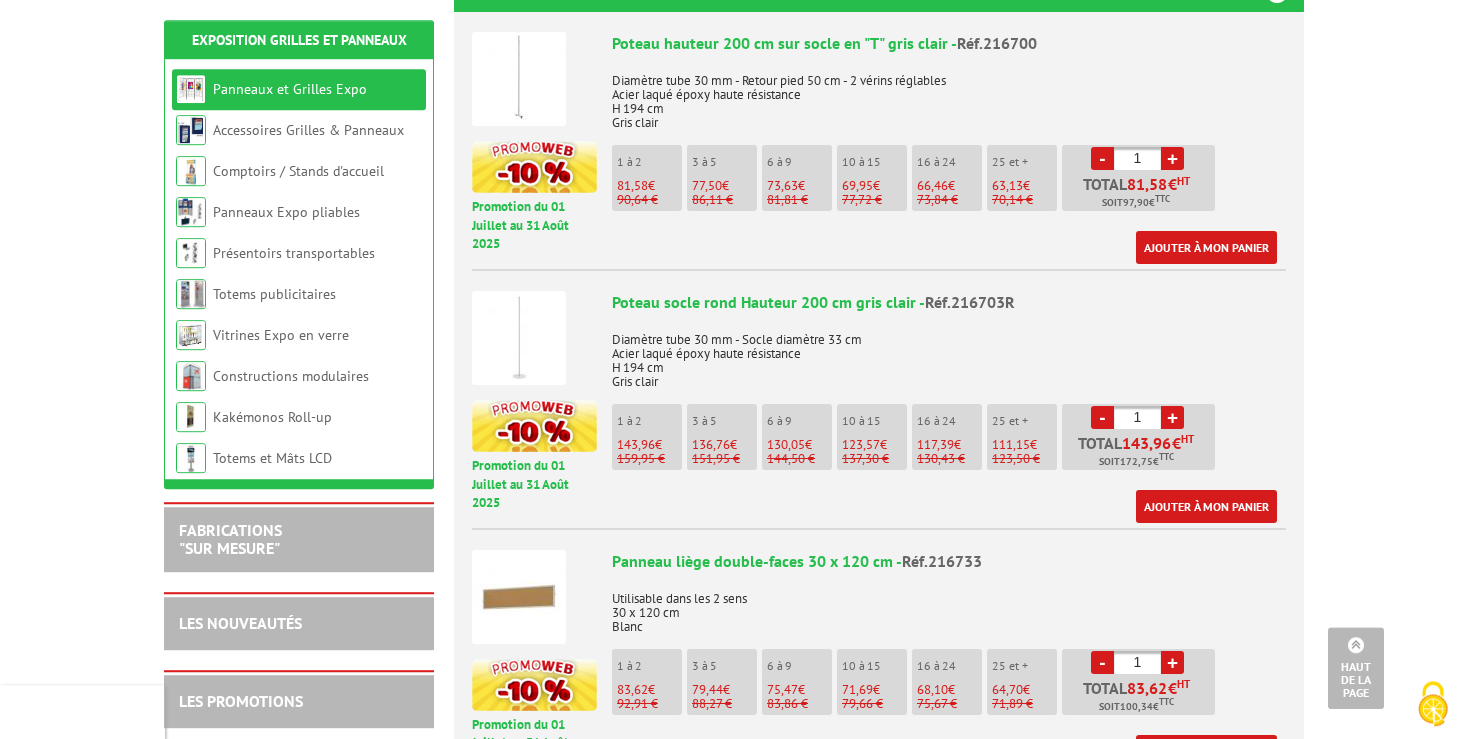 drag, startPoint x: 1143, startPoint y: 393, endPoint x: 1130, endPoint y: 393, distance: 13 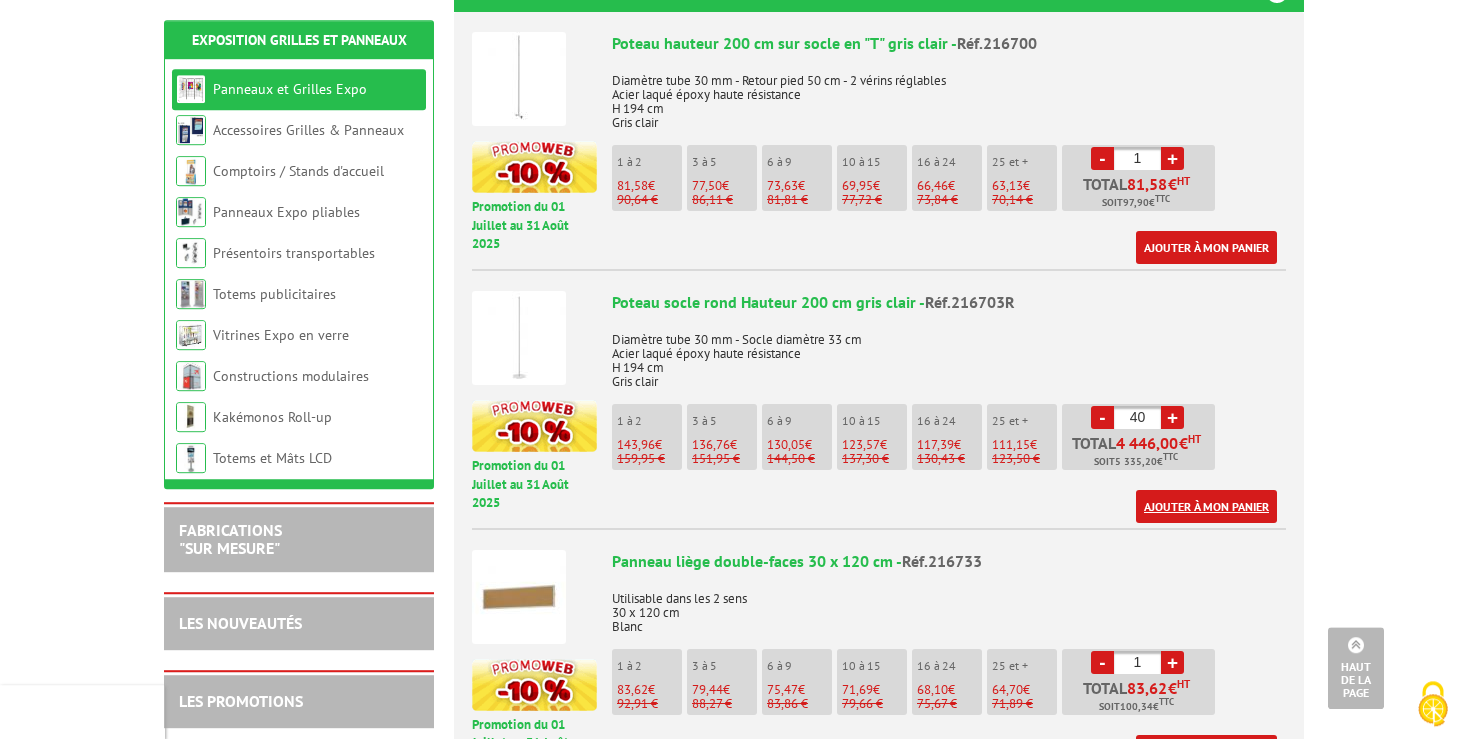 type on "40" 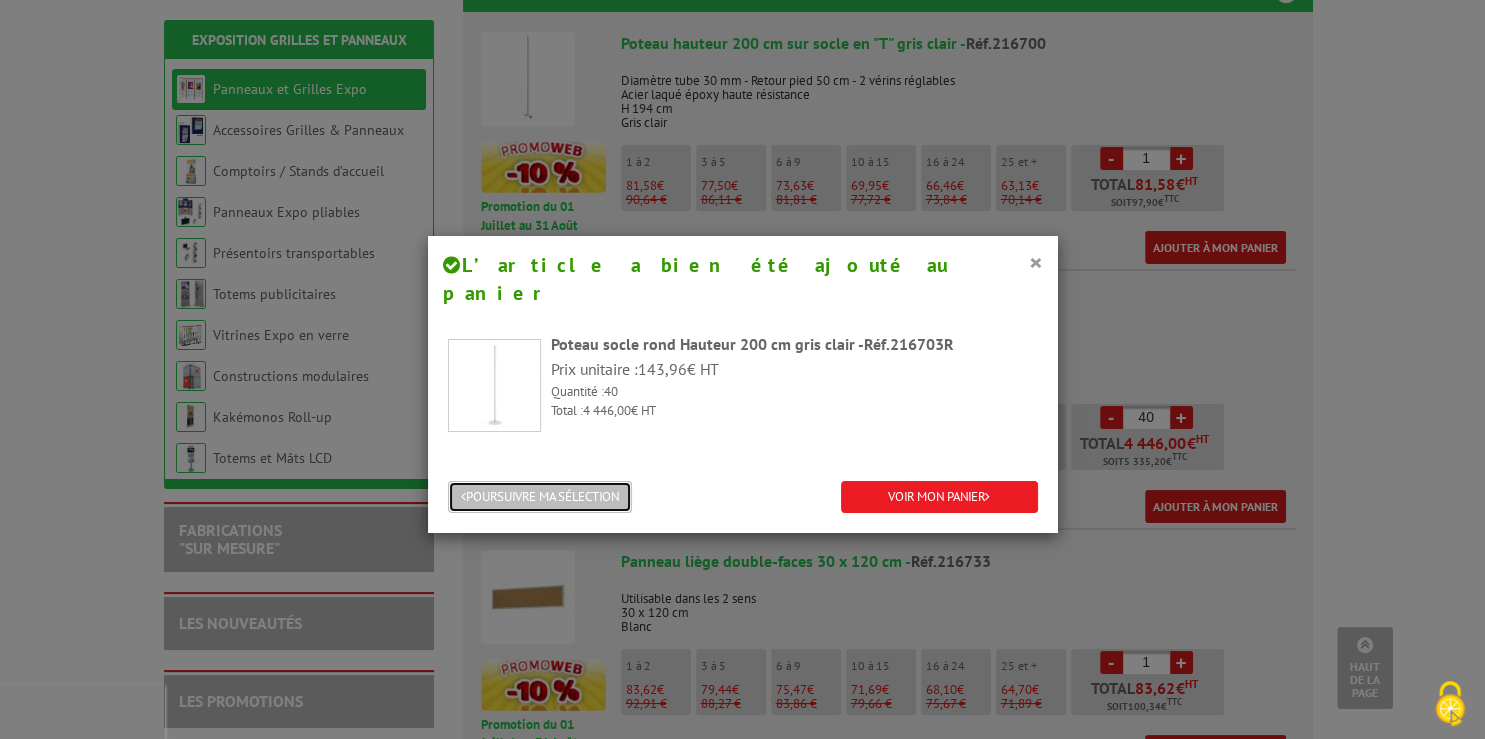 click on "POURSUIVRE MA SÉLECTION" at bounding box center [540, 497] 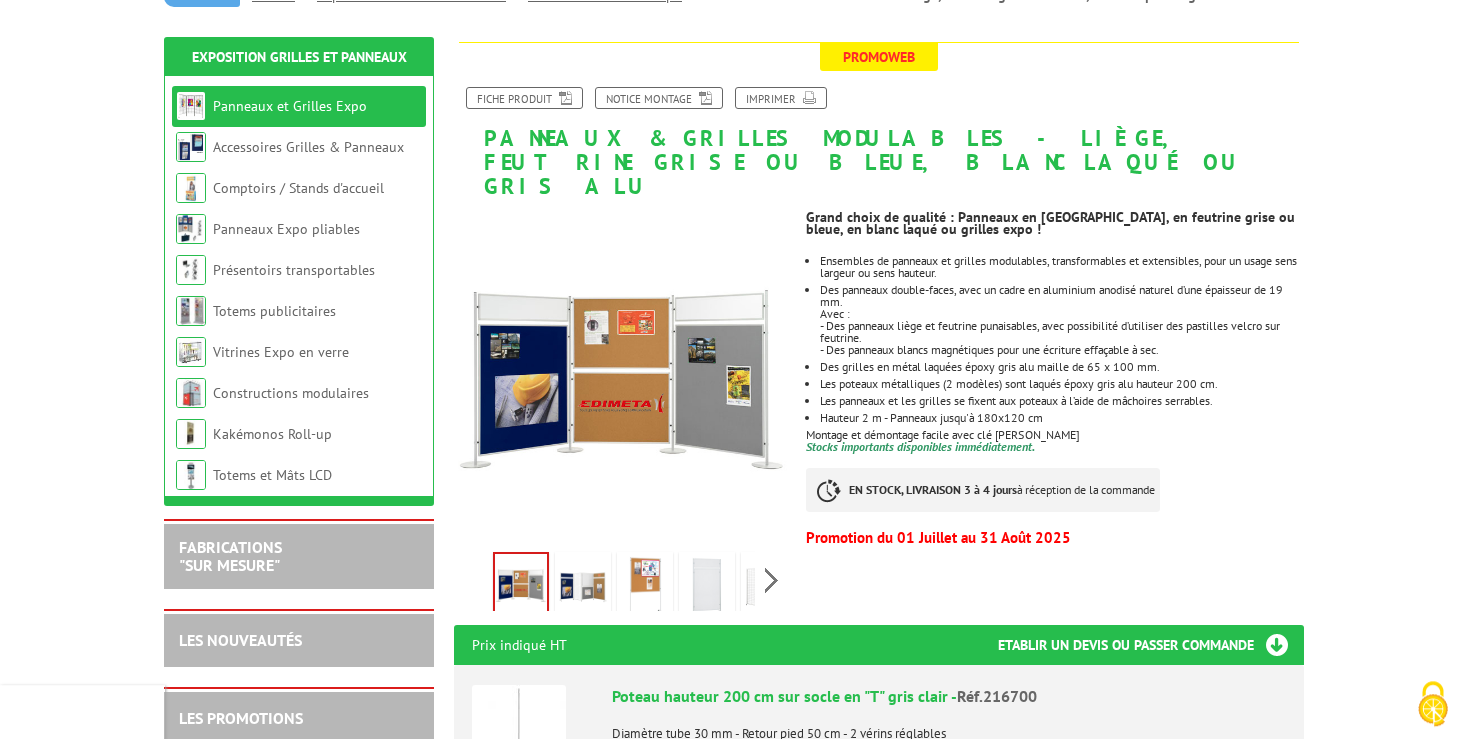 scroll, scrollTop: 0, scrollLeft: 0, axis: both 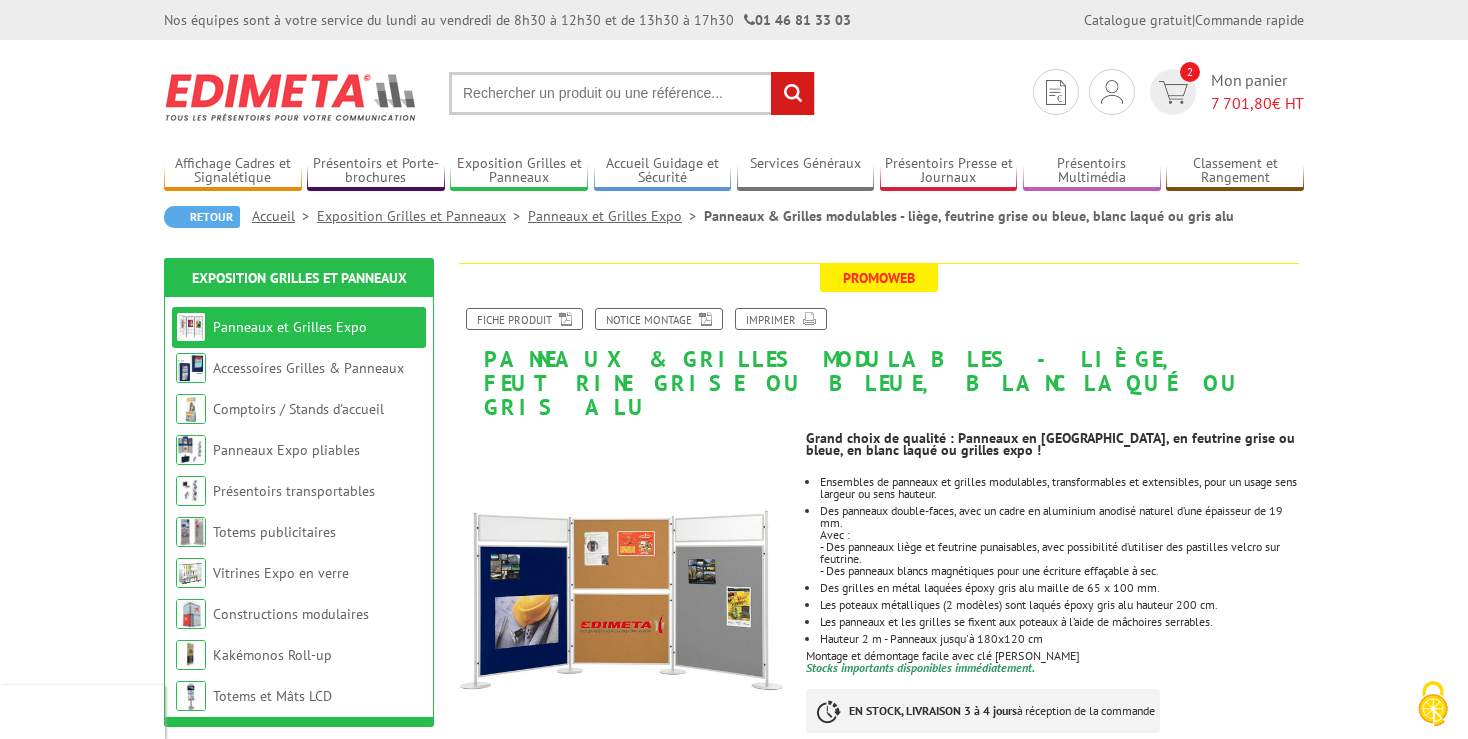 click at bounding box center (632, 93) 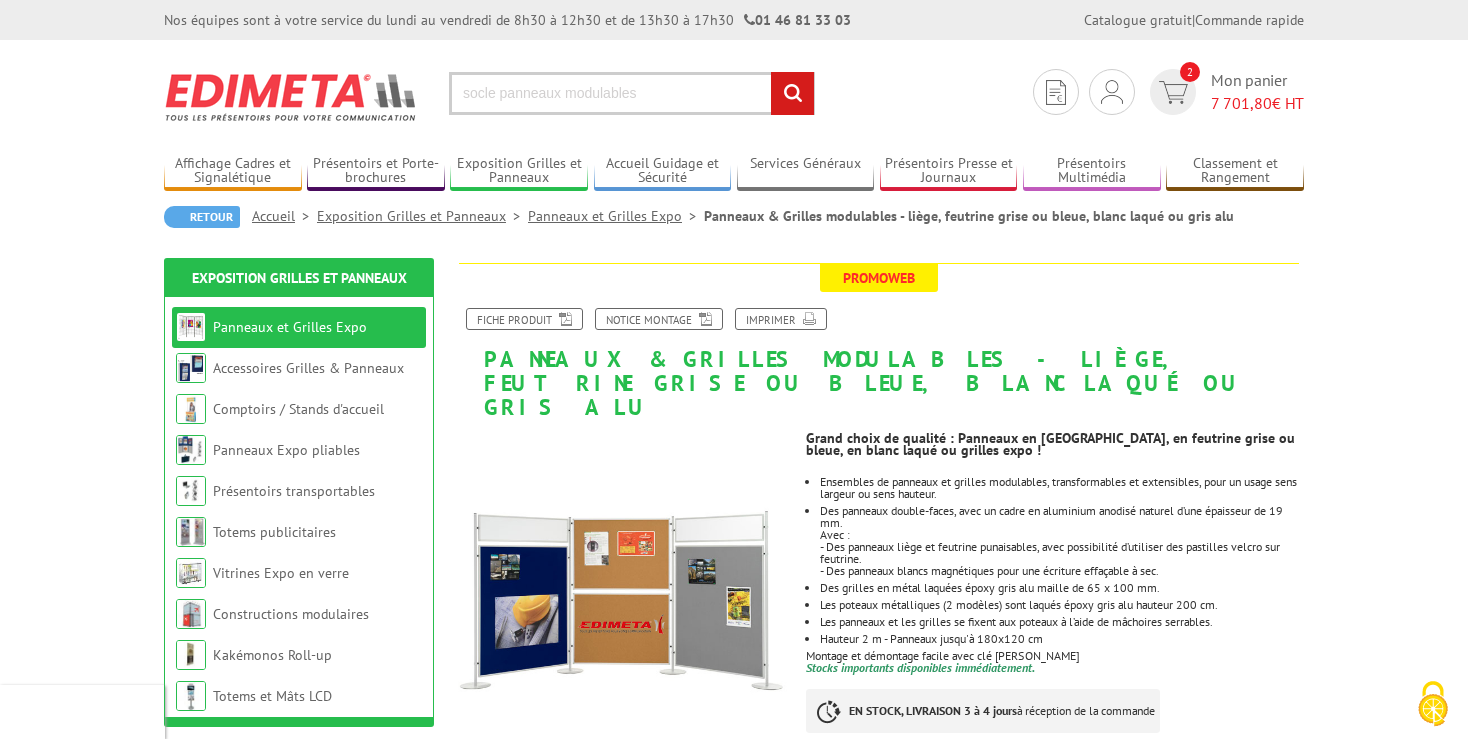 type on "socle panneaux modulables" 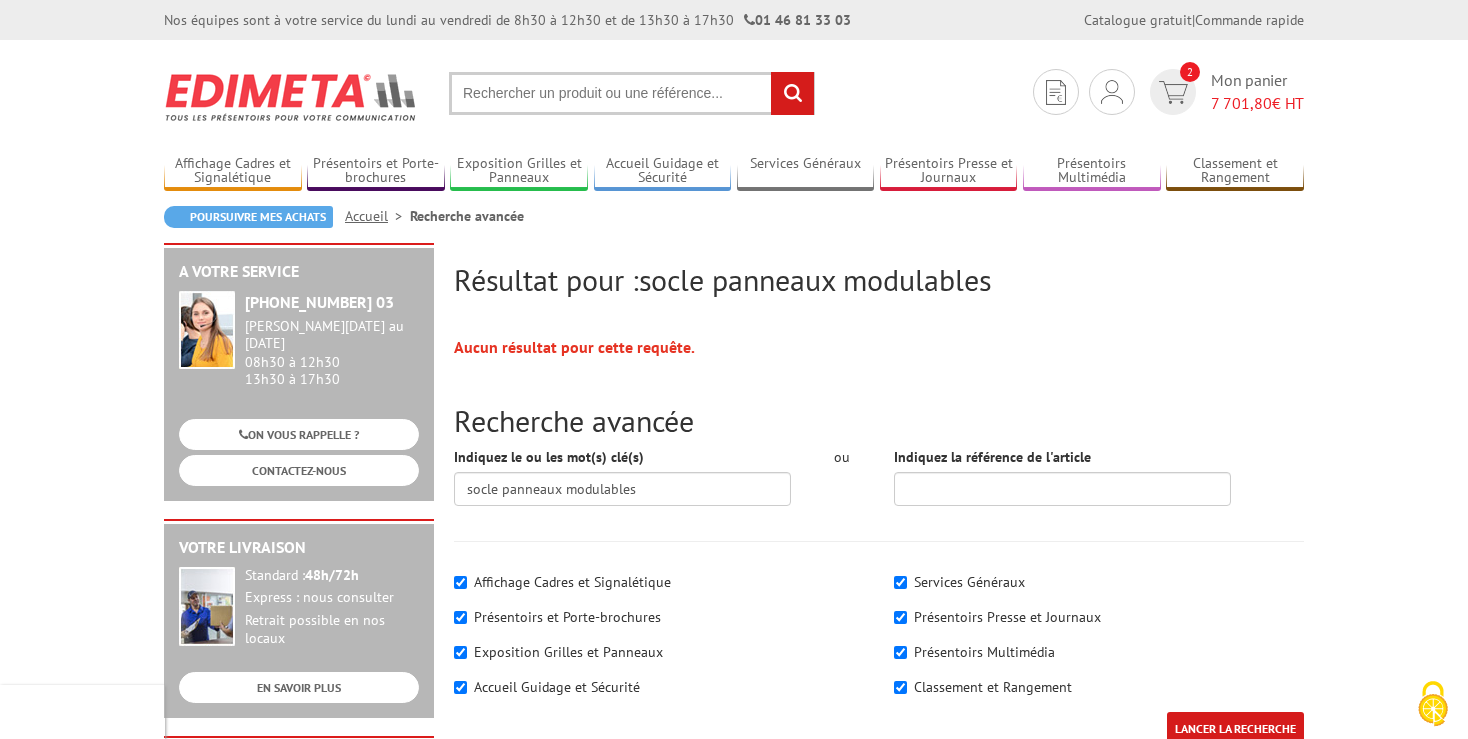 scroll, scrollTop: 0, scrollLeft: 0, axis: both 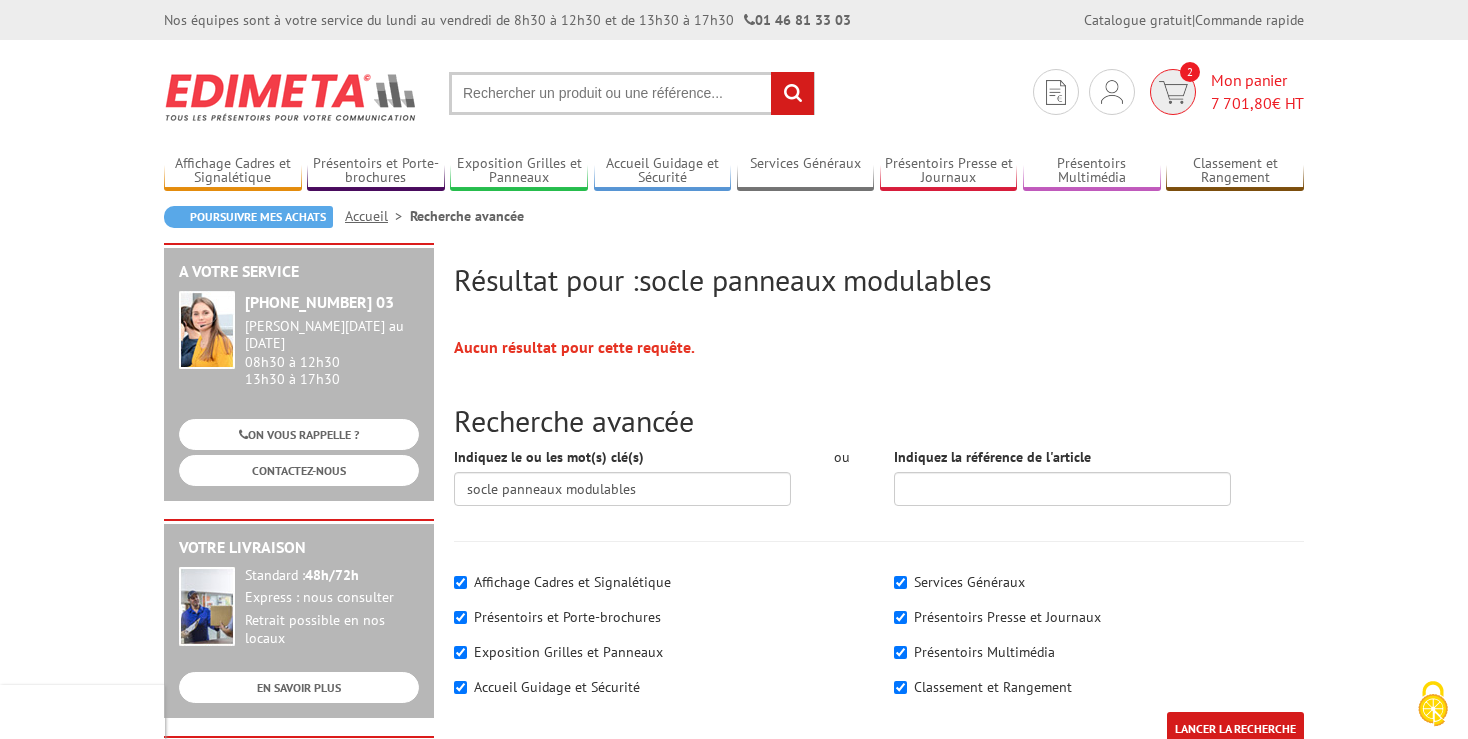 click at bounding box center (1173, 92) 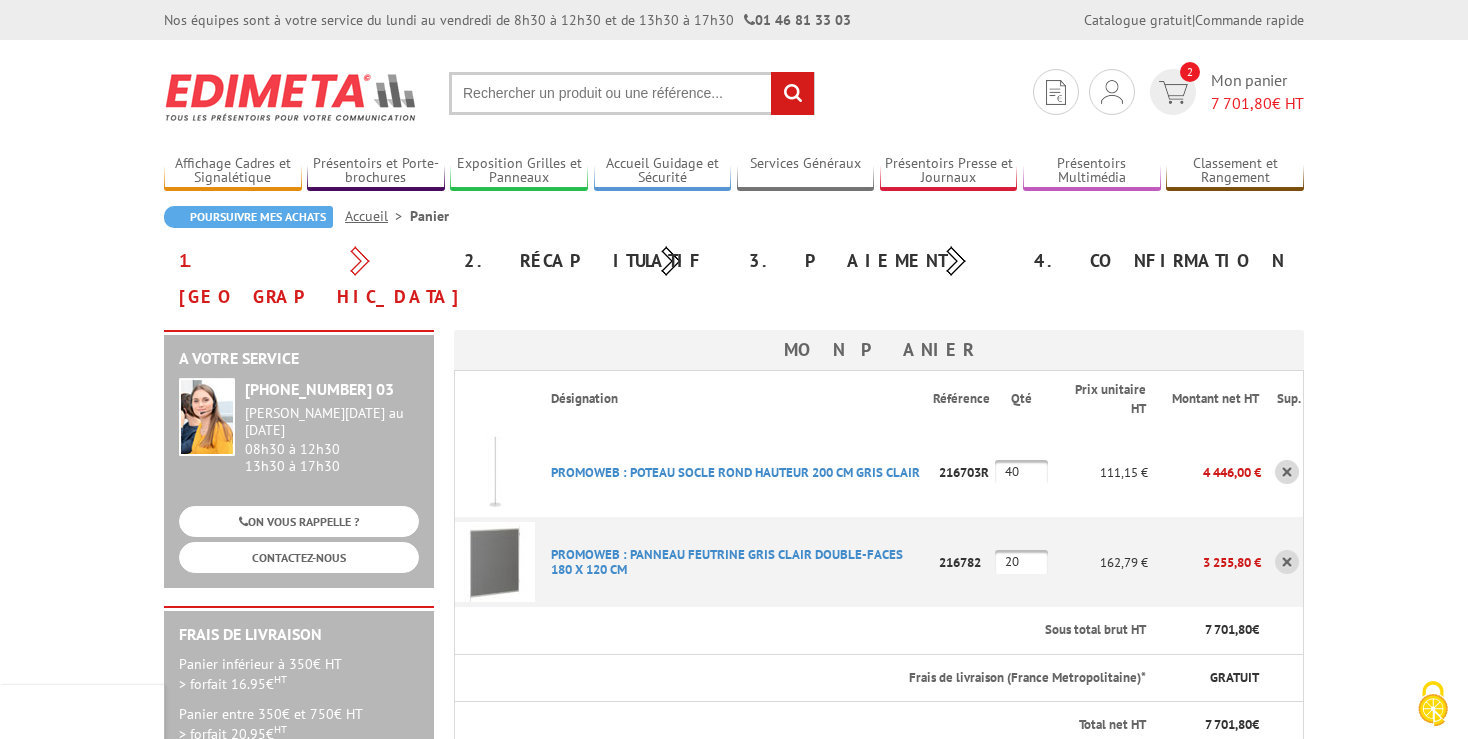 scroll, scrollTop: 0, scrollLeft: 0, axis: both 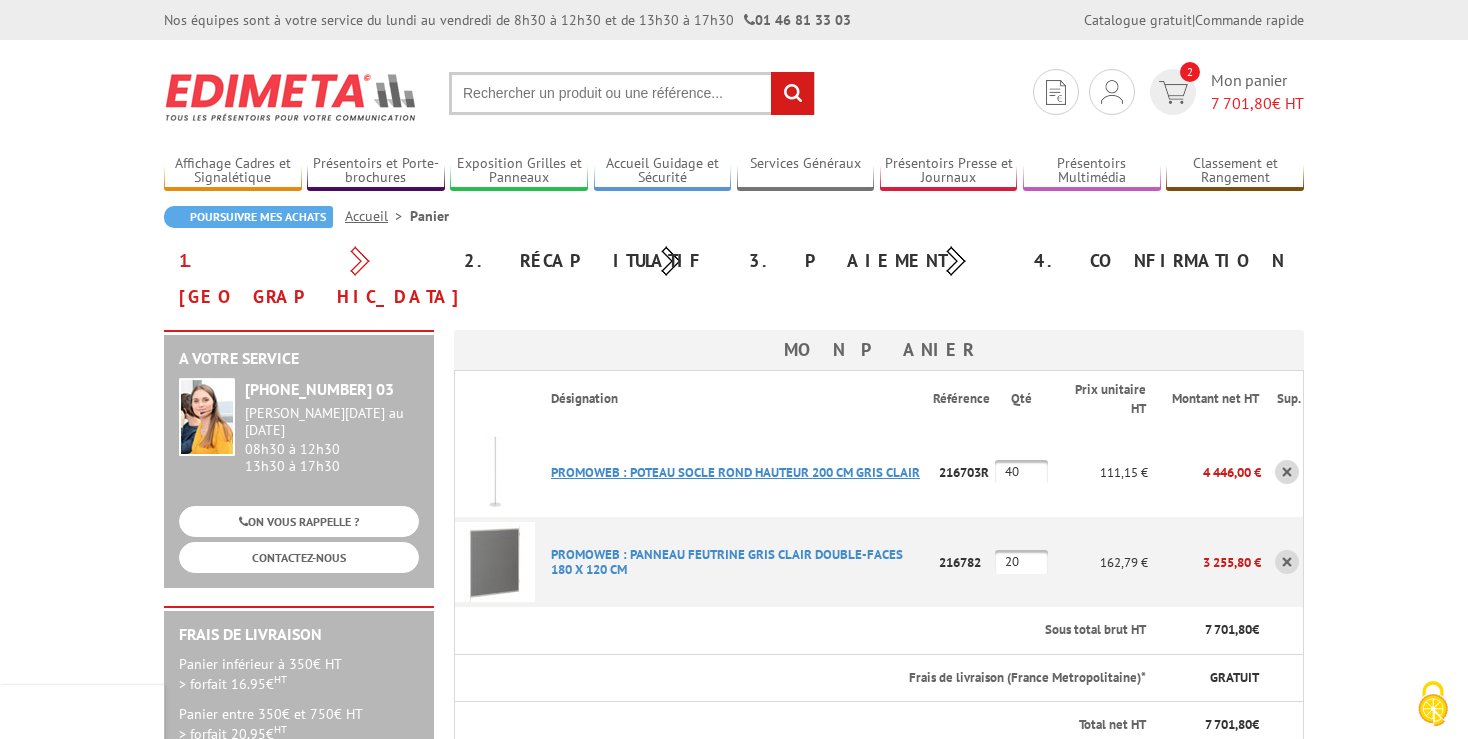 click on "PROMOWEB : POTEAU SOCLE ROND HAUTEUR 200 CM GRIS CLAIR" at bounding box center [735, 472] 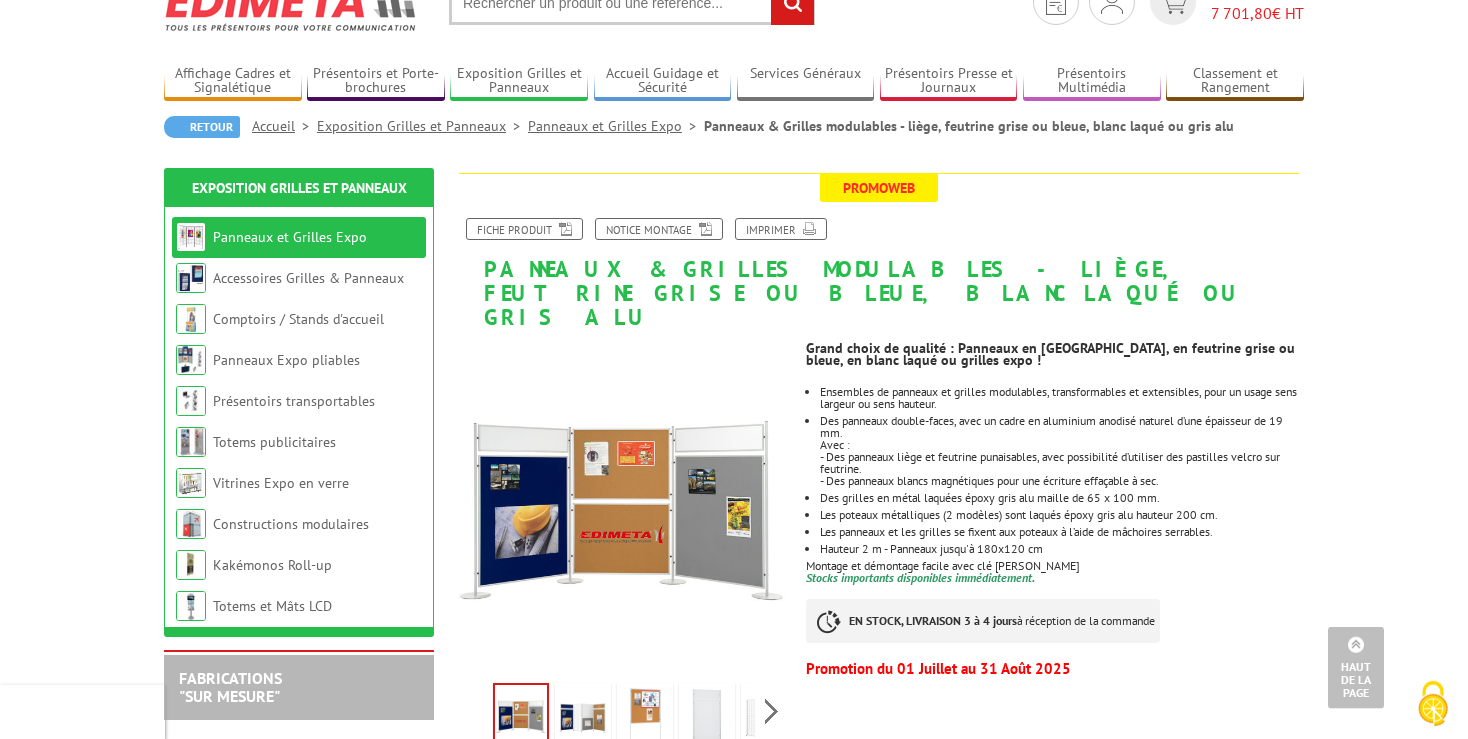 scroll, scrollTop: 0, scrollLeft: 0, axis: both 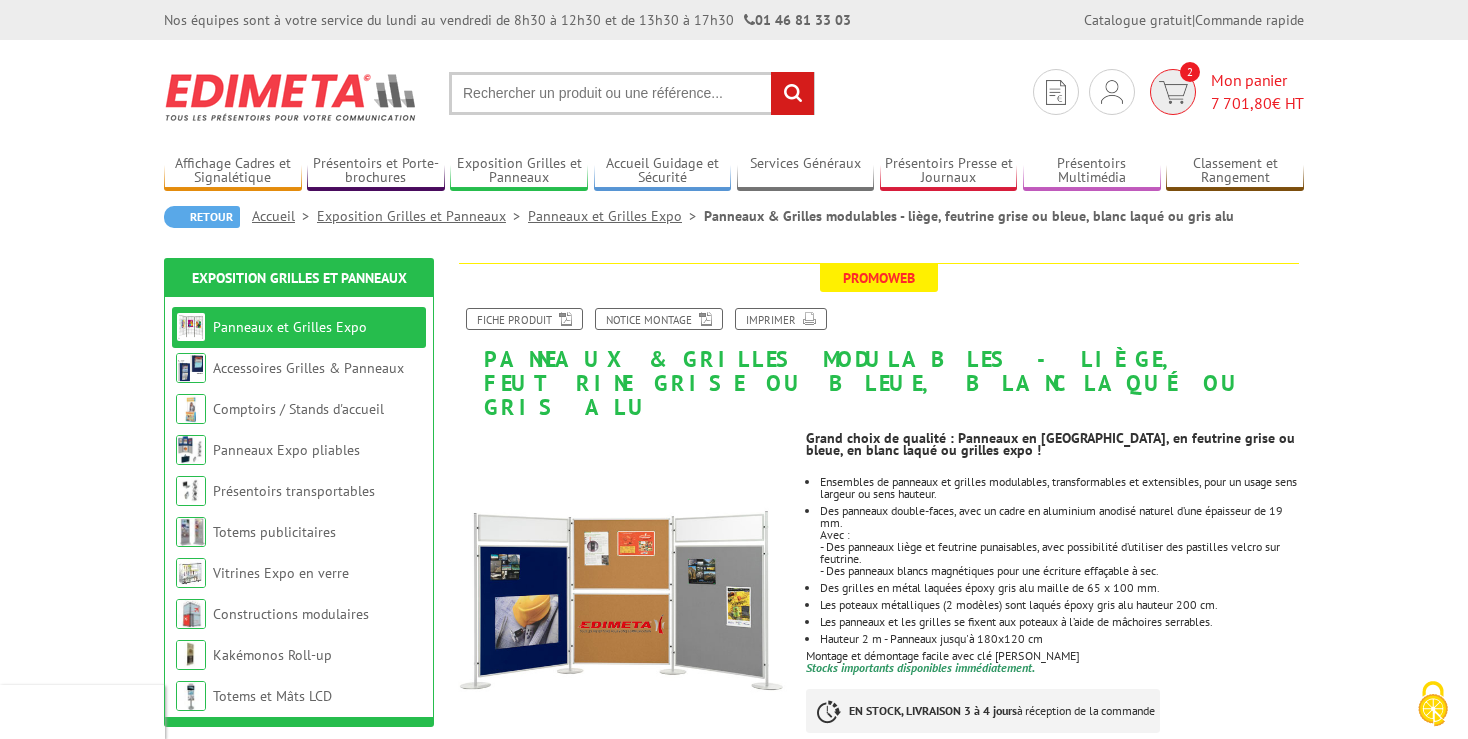 click at bounding box center (1173, 92) 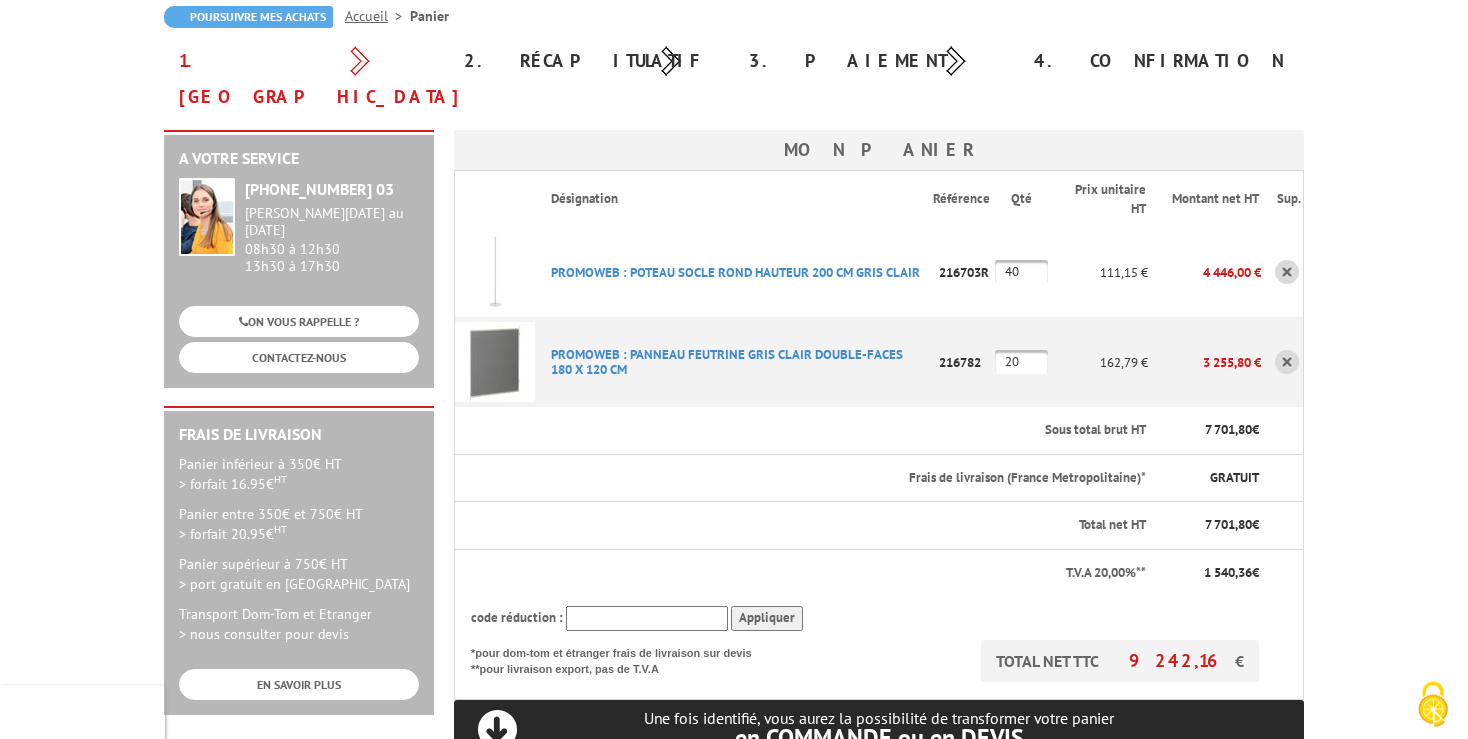 scroll, scrollTop: 0, scrollLeft: 0, axis: both 